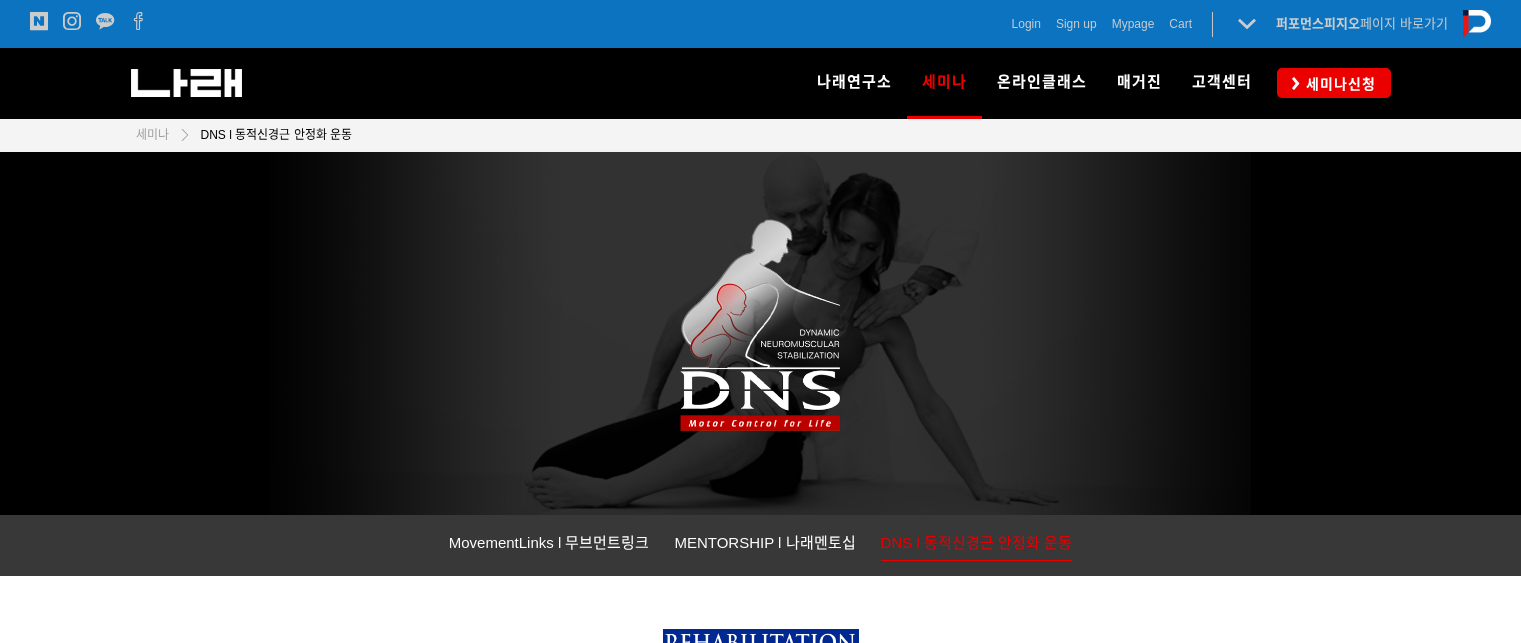 scroll, scrollTop: 300, scrollLeft: 0, axis: vertical 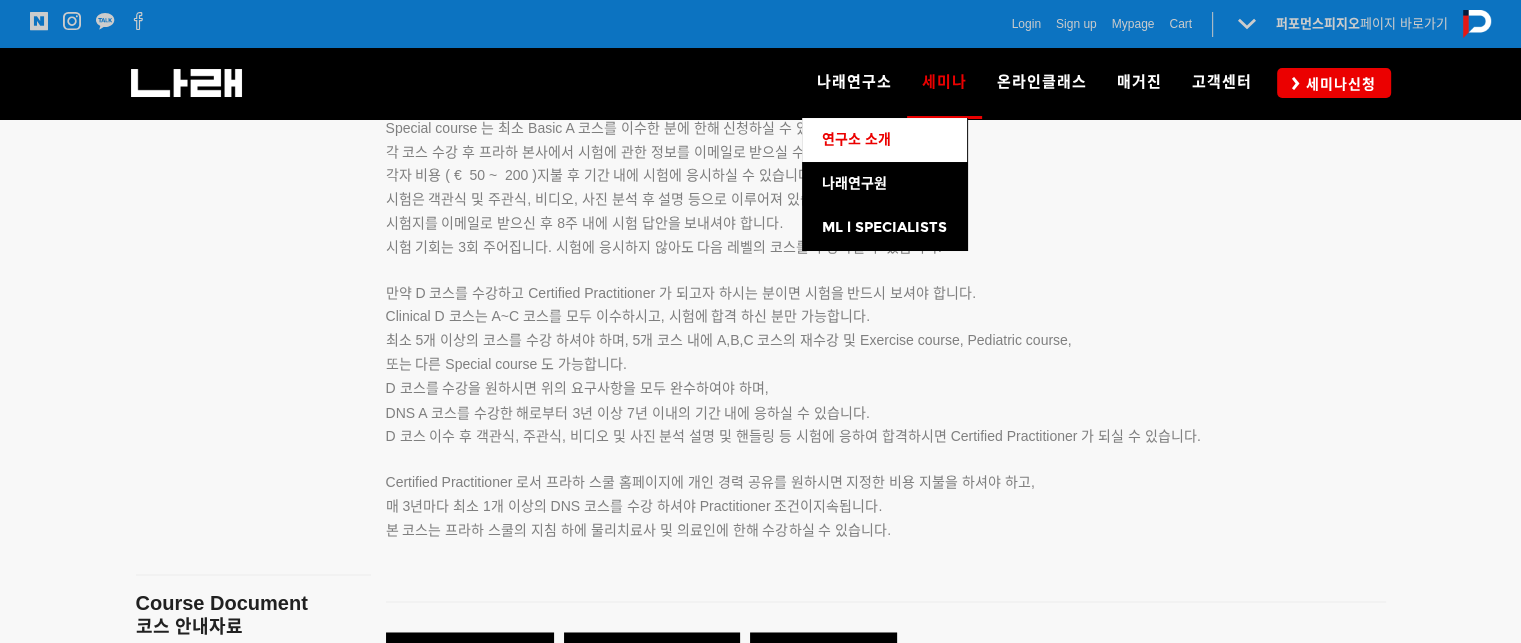 click on "연구소 소개" at bounding box center [884, 140] 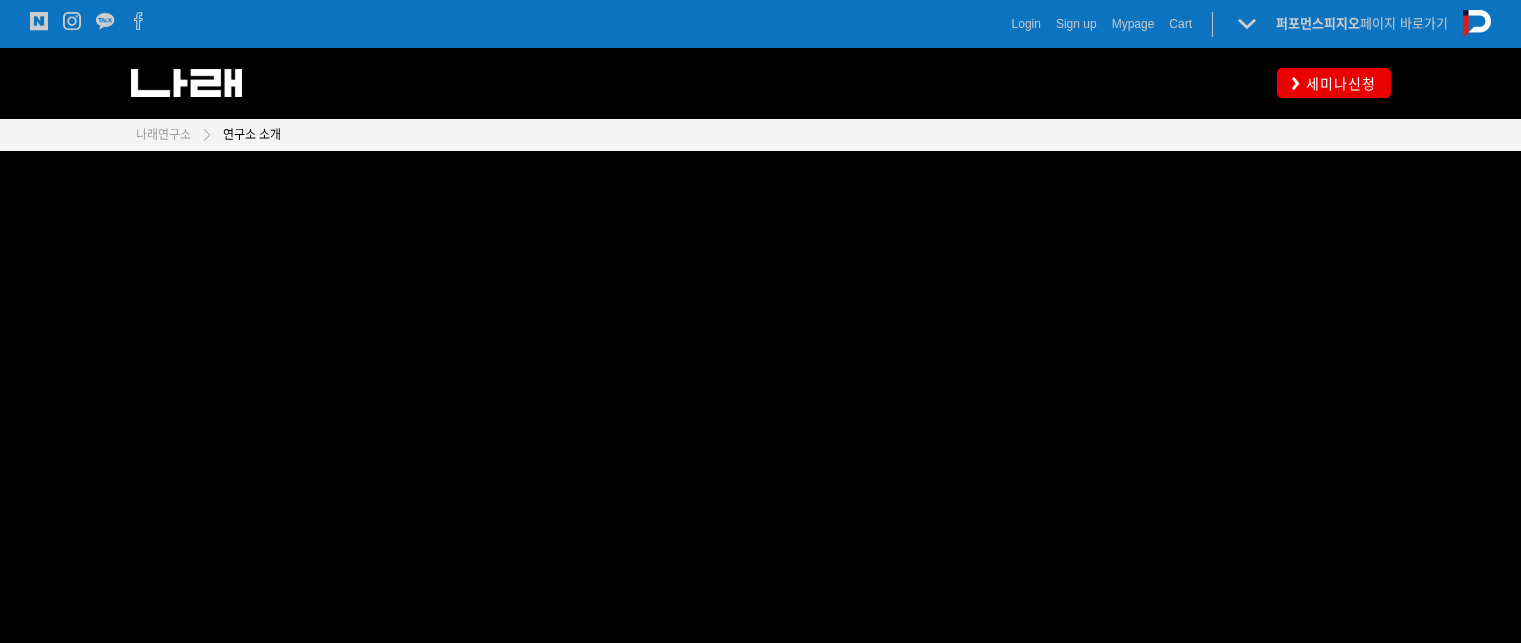 scroll, scrollTop: 0, scrollLeft: 0, axis: both 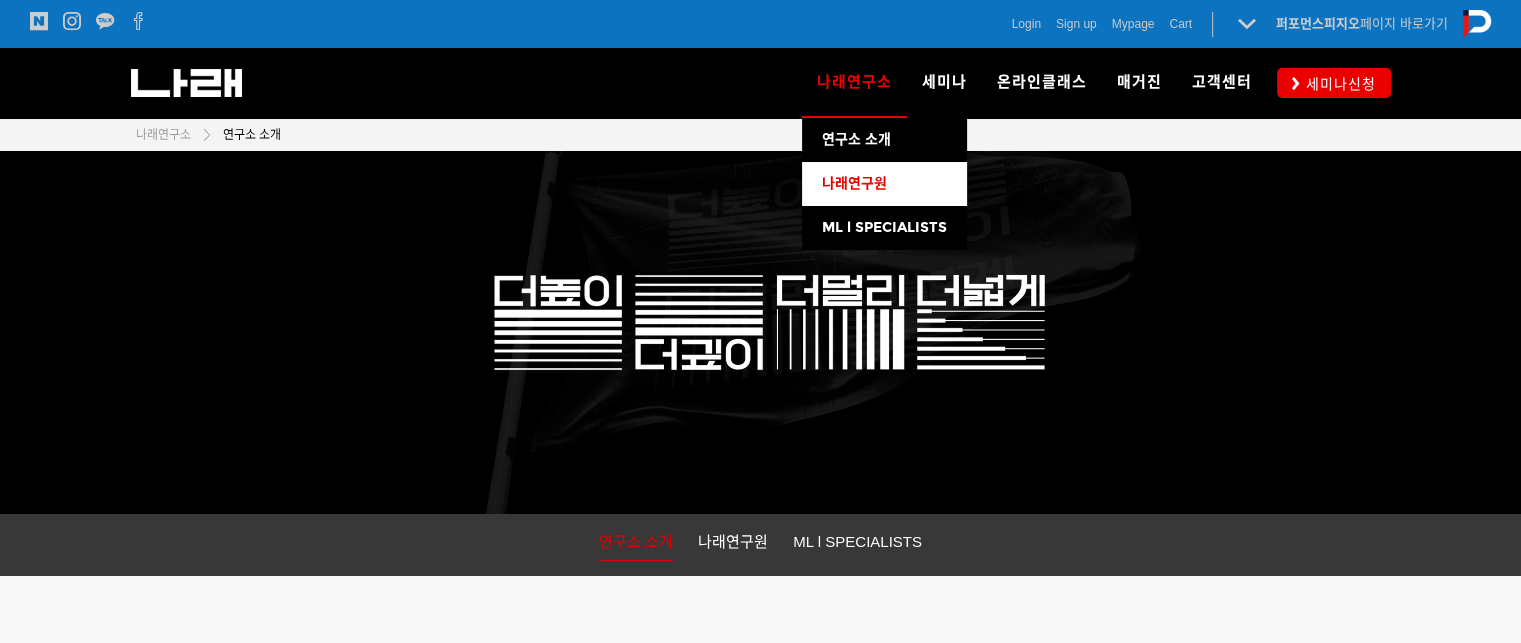 click on "나래연구원" at bounding box center (854, 183) 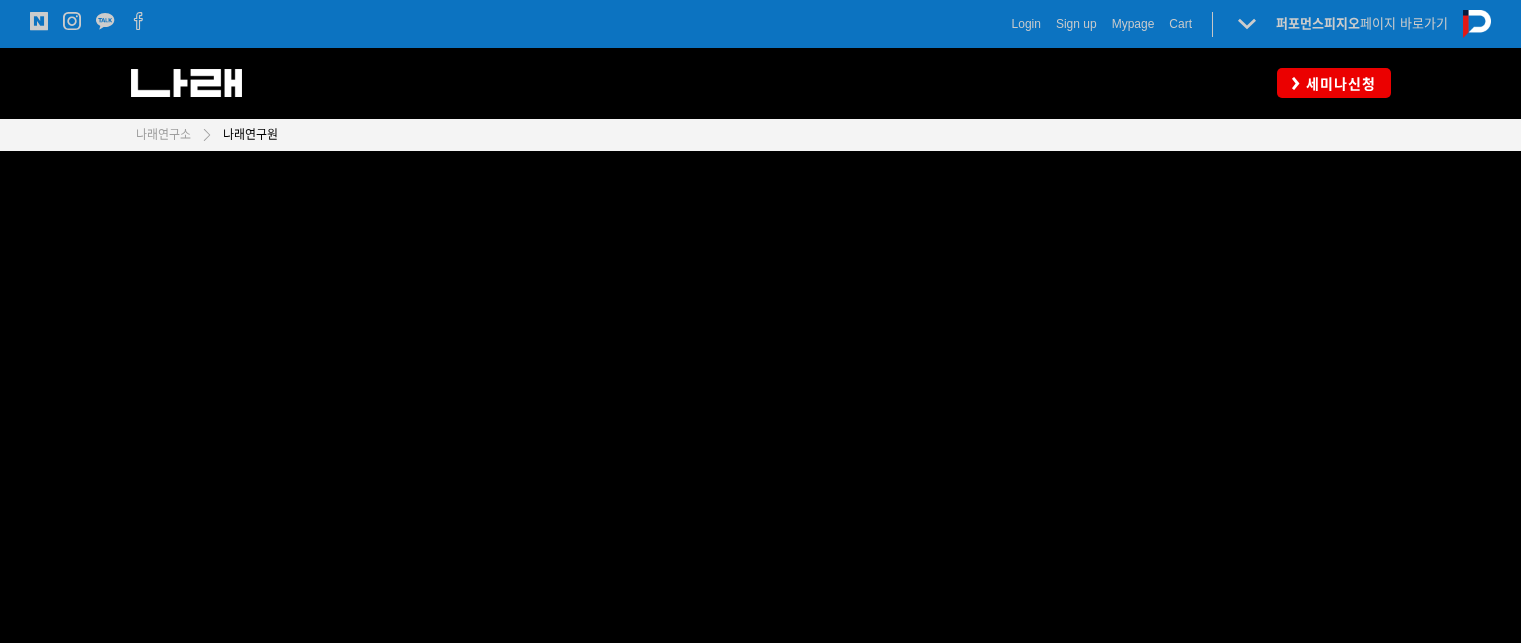 scroll, scrollTop: 0, scrollLeft: 0, axis: both 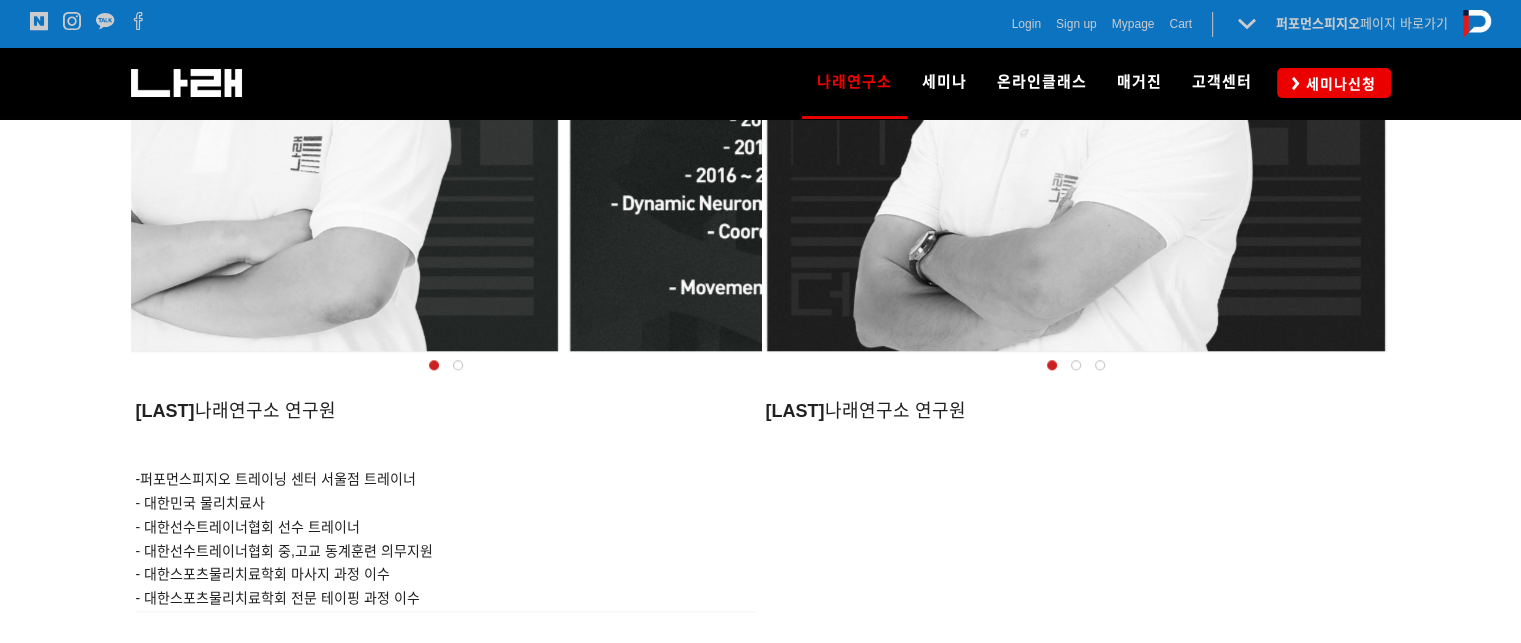drag, startPoint x: 411, startPoint y: 319, endPoint x: 138, endPoint y: 242, distance: 283.65118 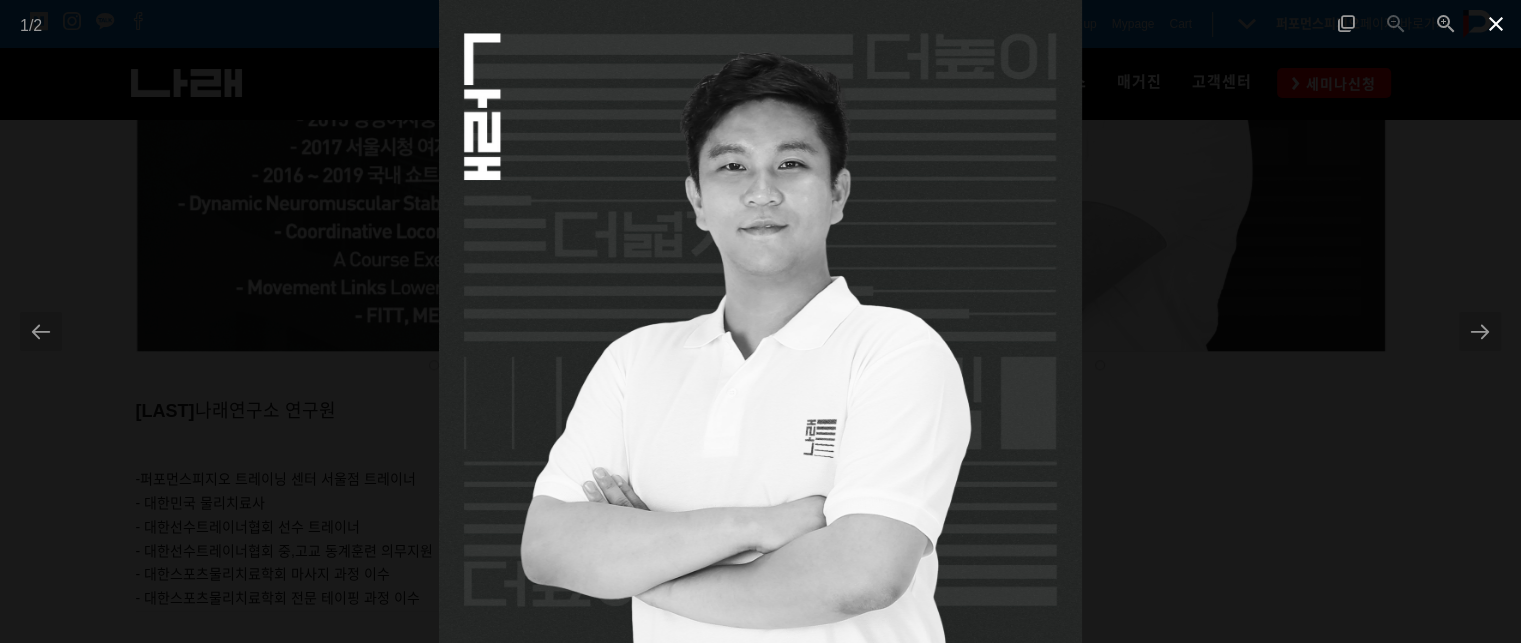 click at bounding box center (1496, 23) 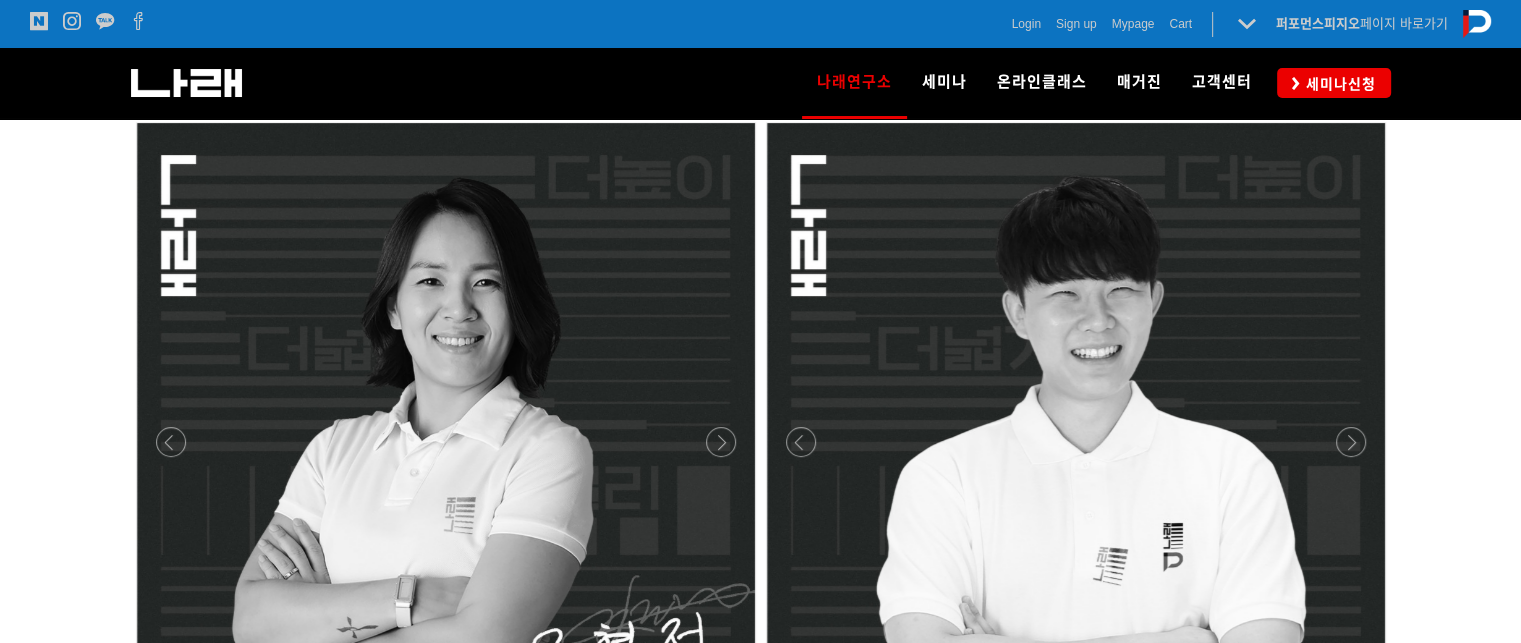 scroll, scrollTop: 618, scrollLeft: 0, axis: vertical 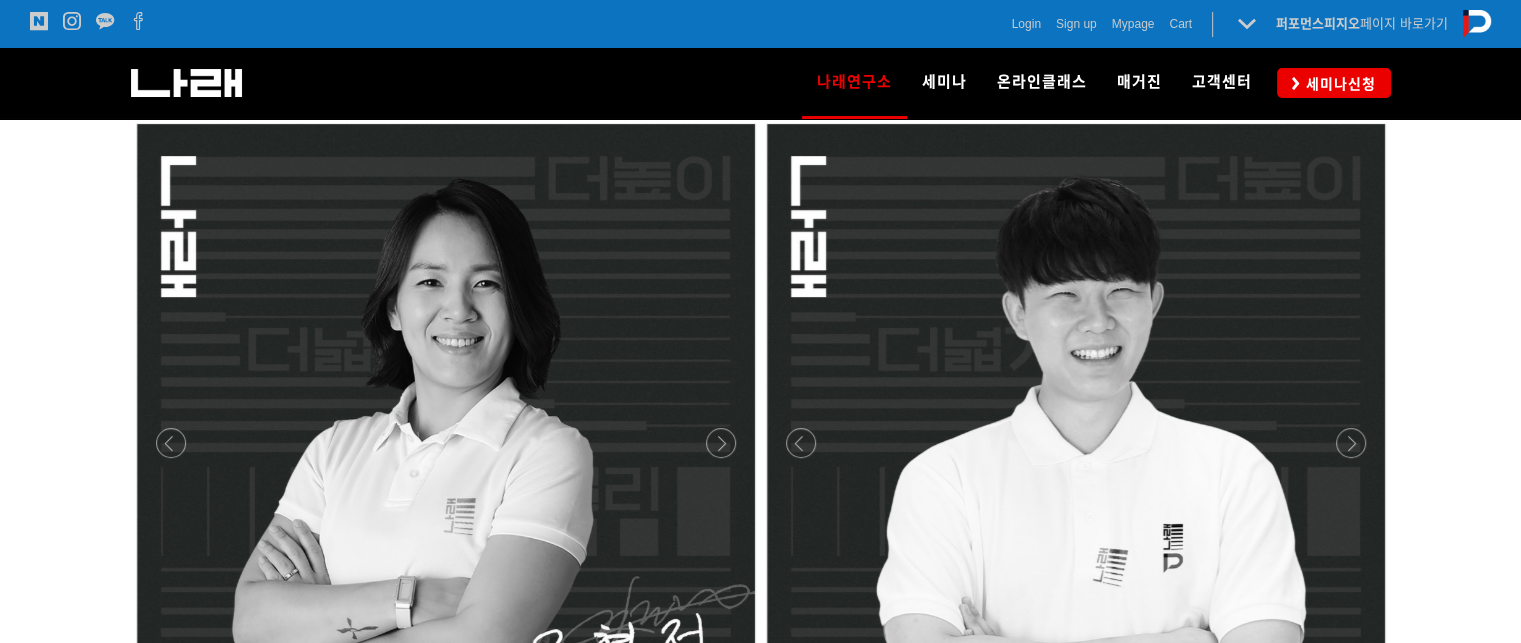 click at bounding box center (446, 748) 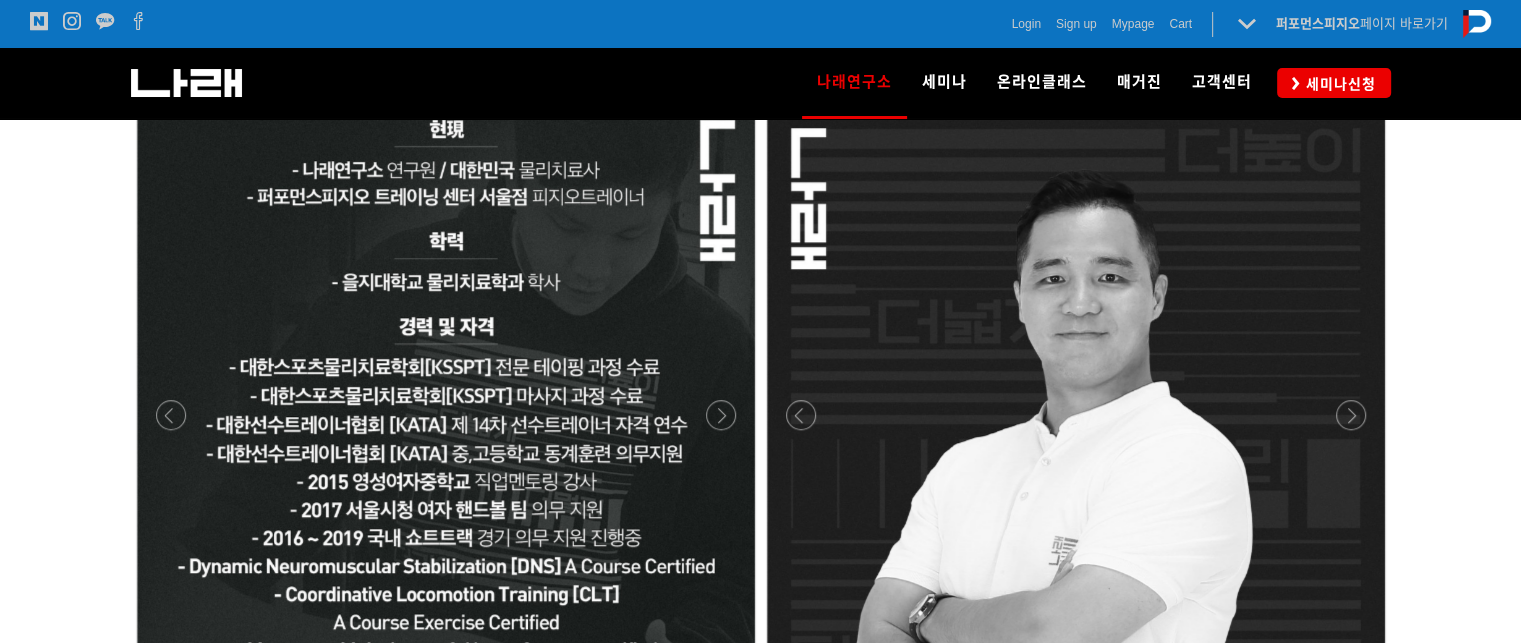 scroll, scrollTop: 1674, scrollLeft: 0, axis: vertical 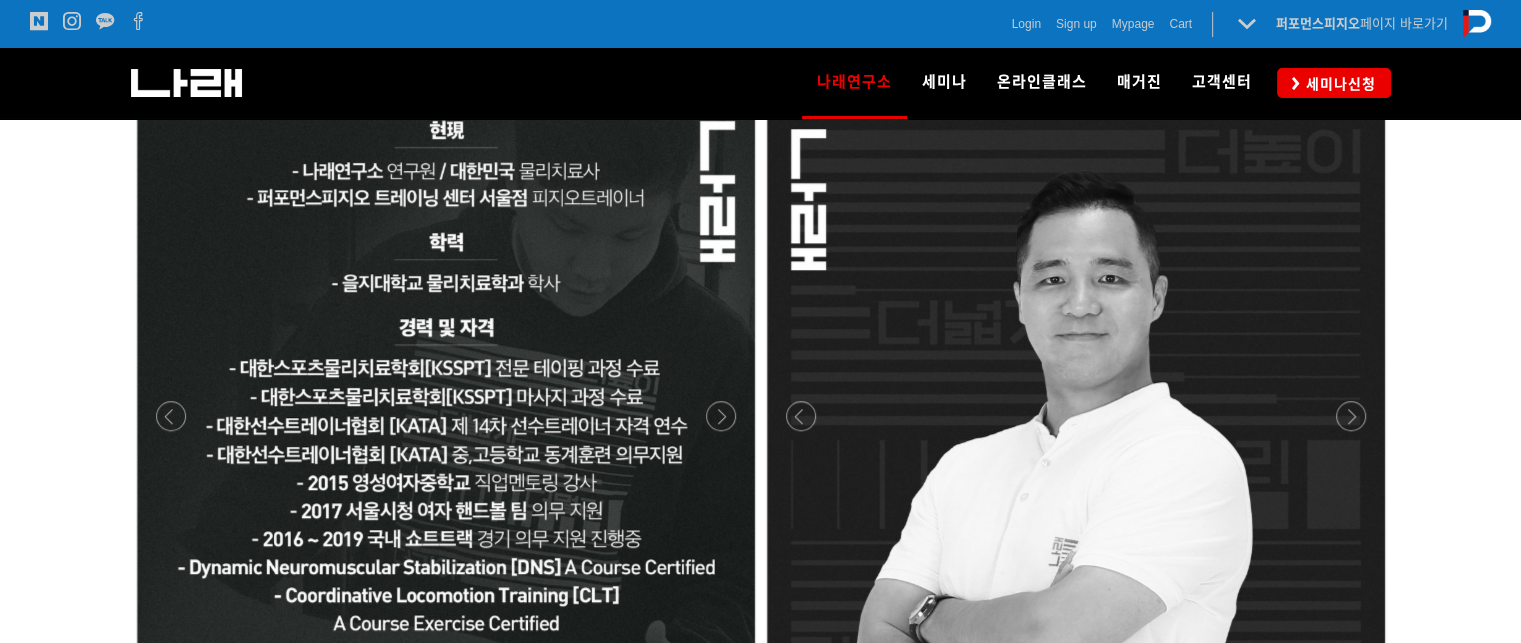 click at bounding box center (1076, 721) 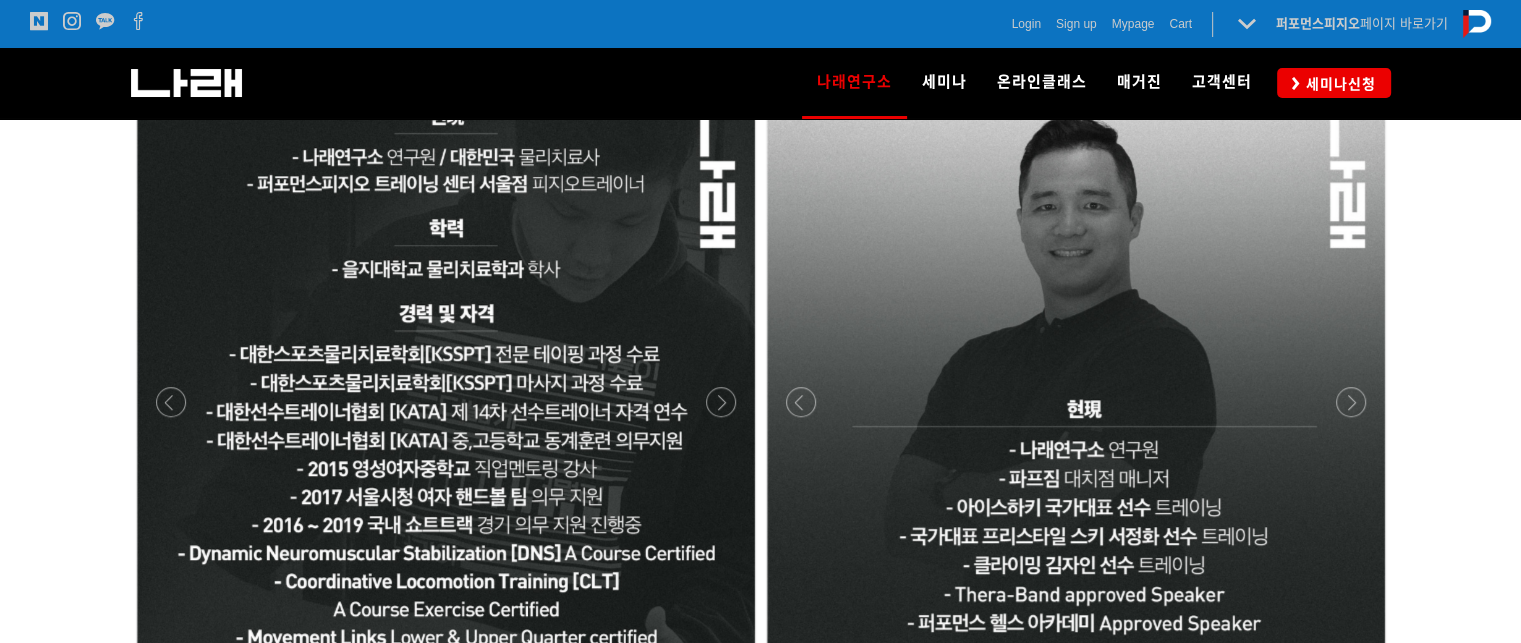 scroll, scrollTop: 1682, scrollLeft: 0, axis: vertical 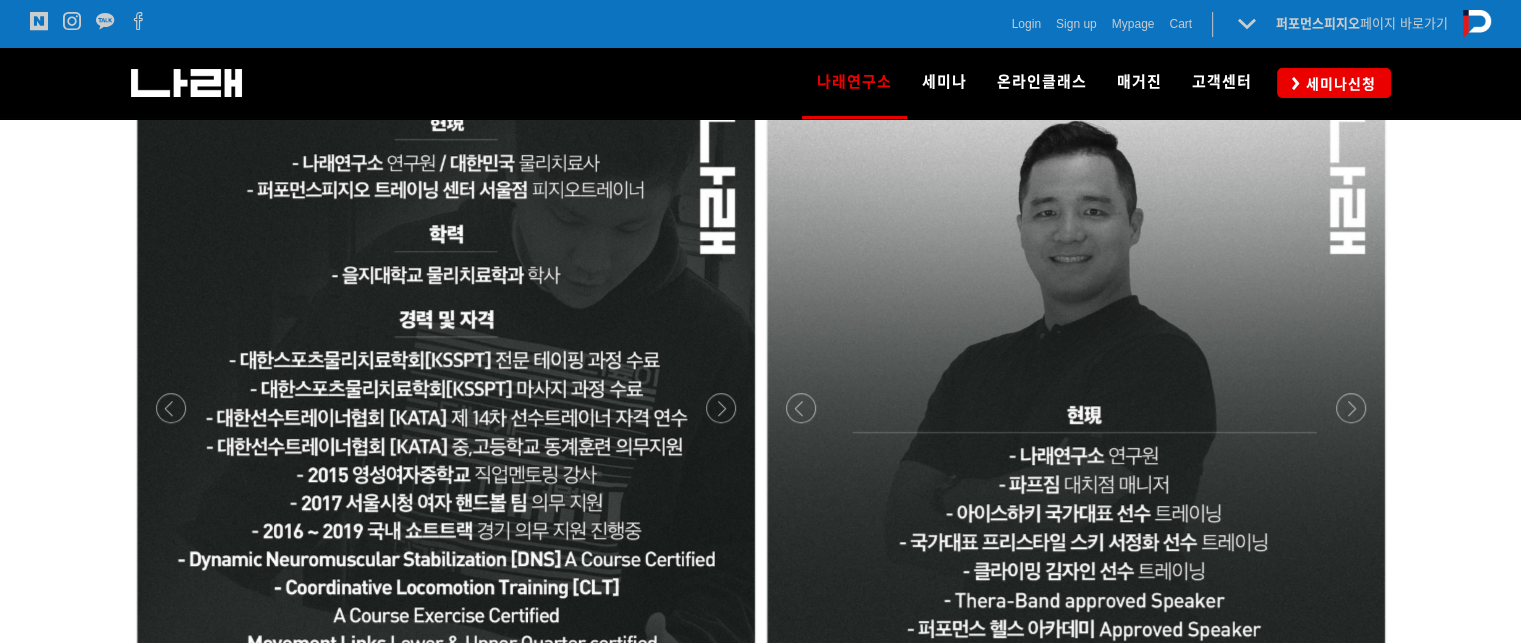click at bounding box center (1076, 713) 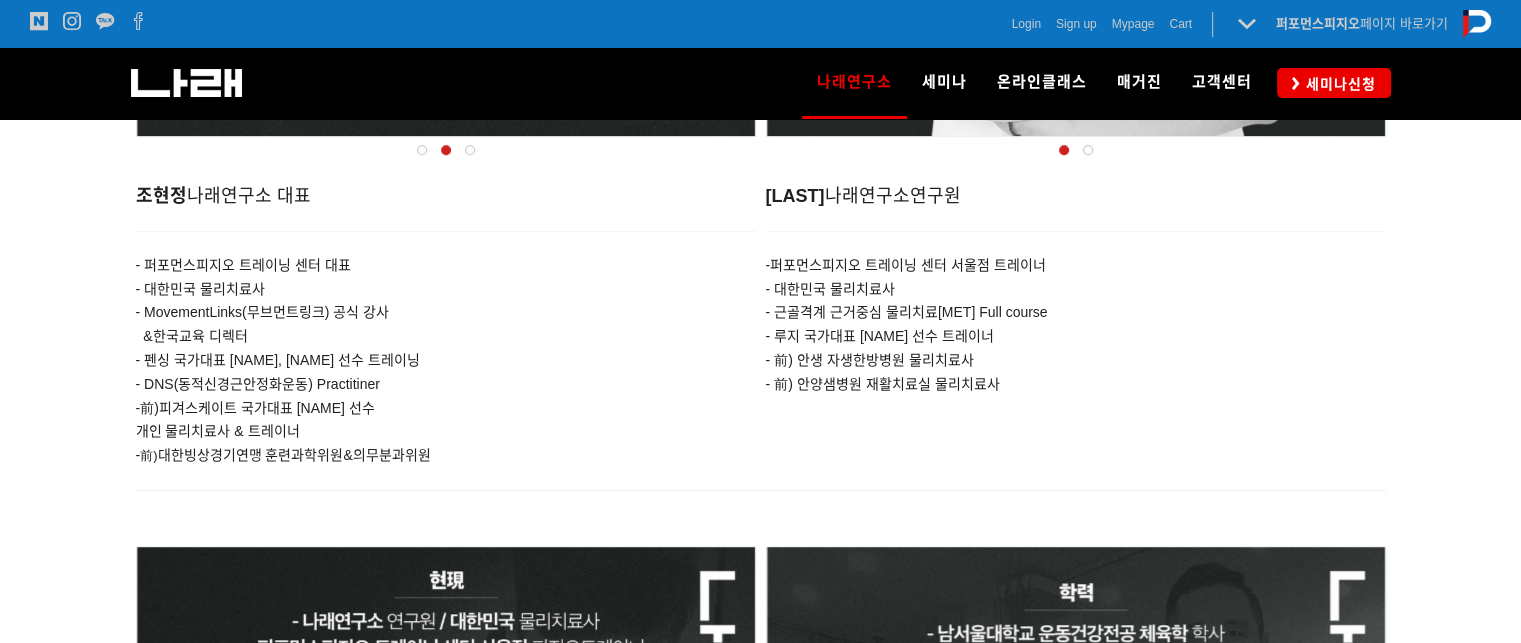 scroll, scrollTop: 1224, scrollLeft: 0, axis: vertical 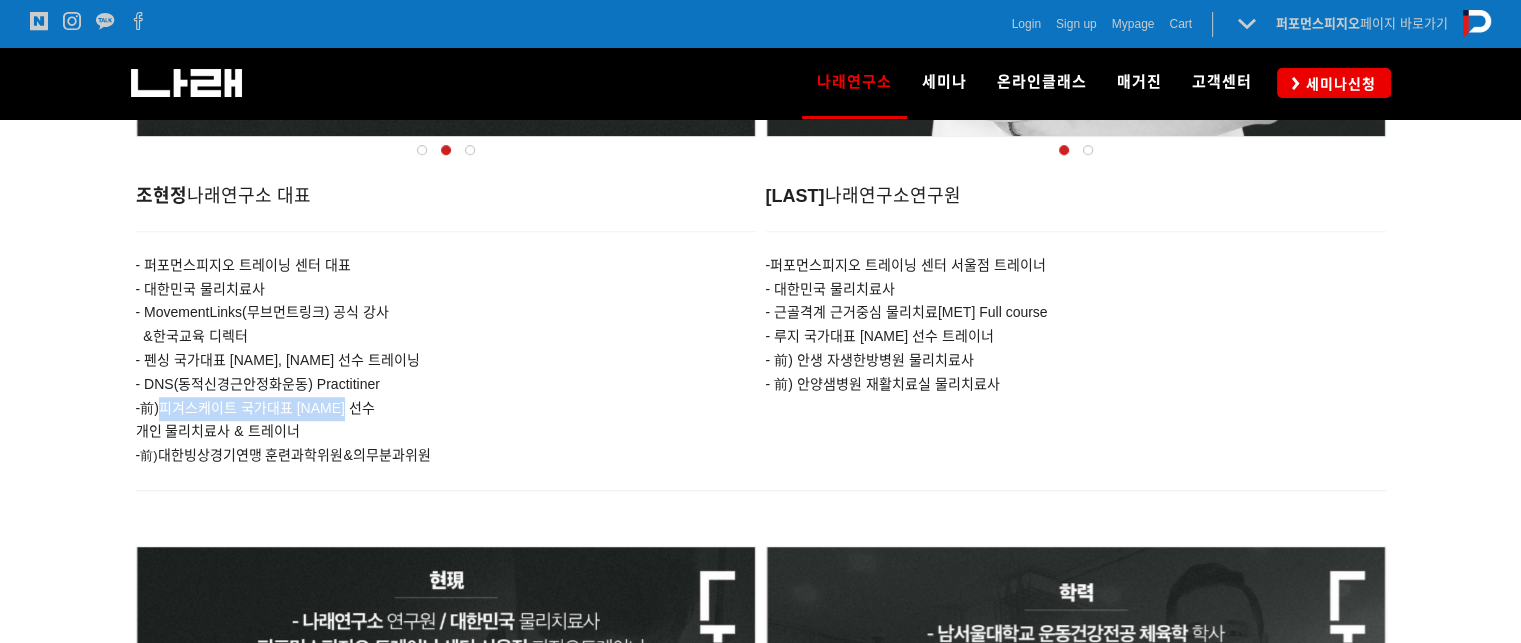 drag, startPoint x: 167, startPoint y: 413, endPoint x: 381, endPoint y: 407, distance: 214.08409 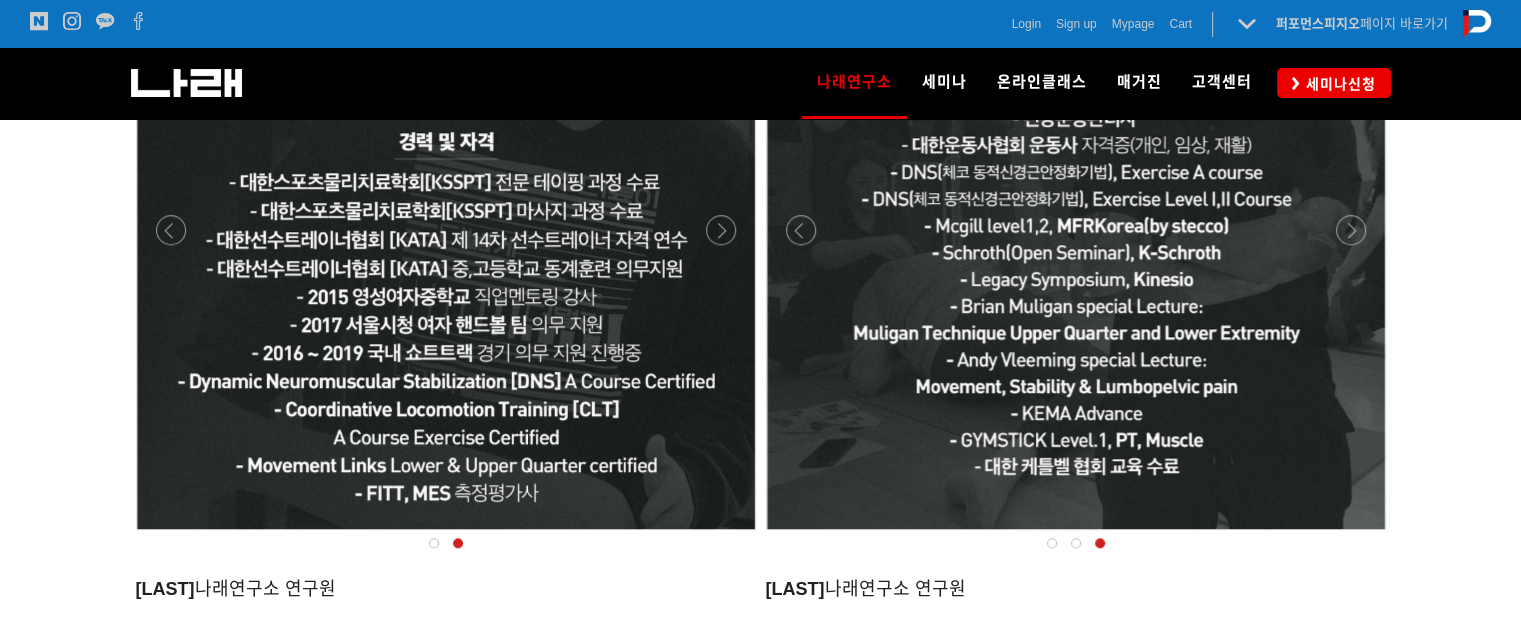 scroll, scrollTop: 1904, scrollLeft: 0, axis: vertical 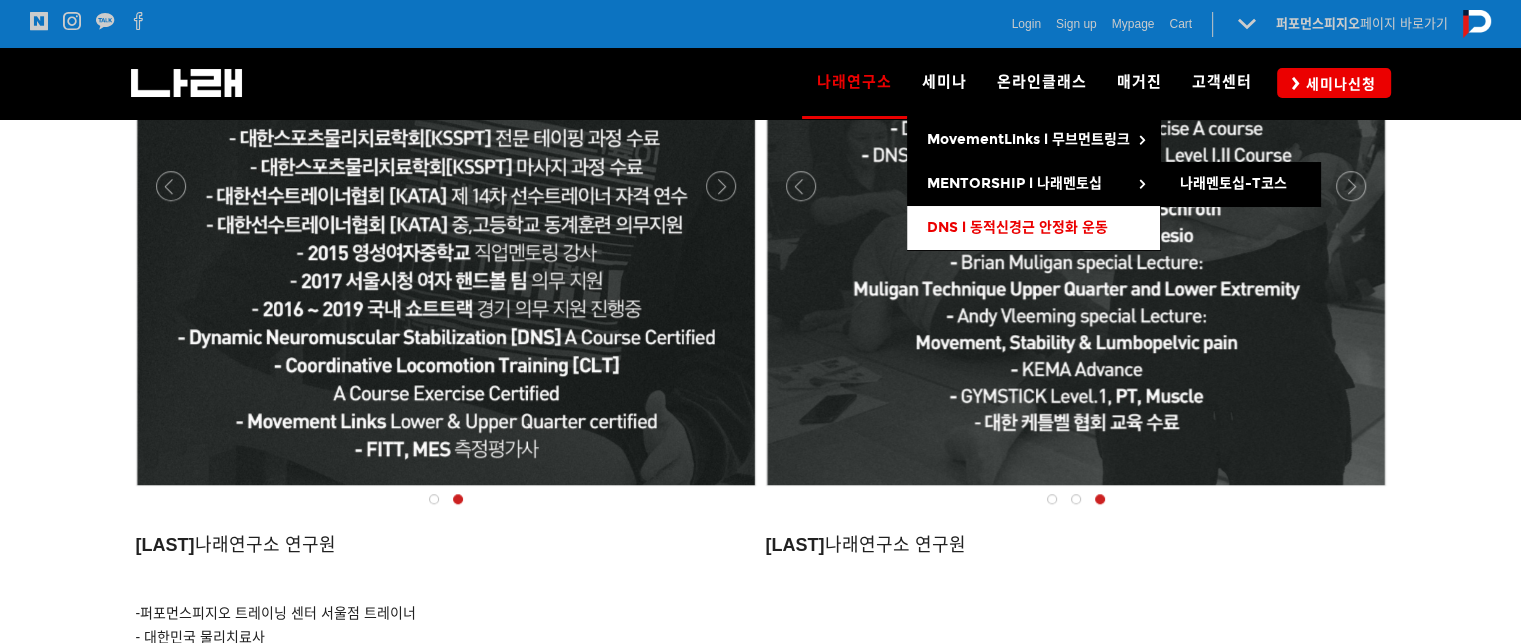 click on "DNS l 동적신경근 안정화 운동" at bounding box center [1033, 228] 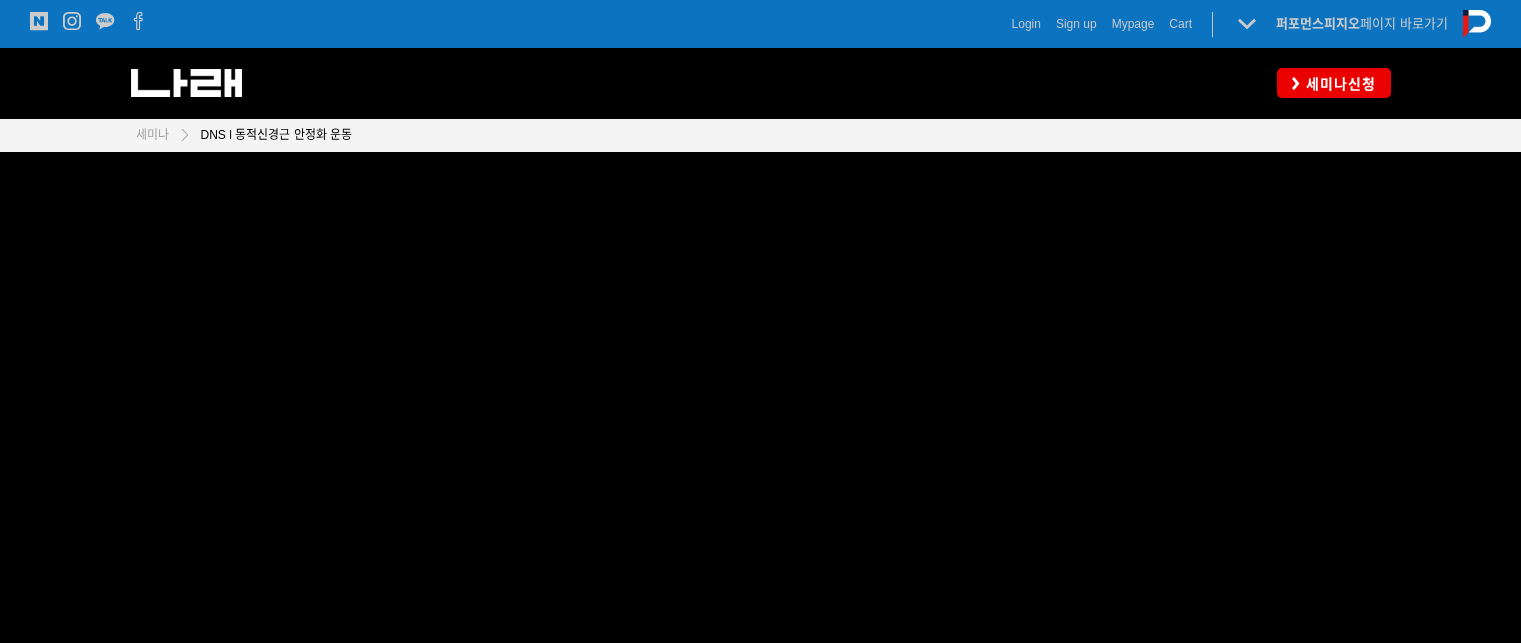 scroll, scrollTop: 0, scrollLeft: 0, axis: both 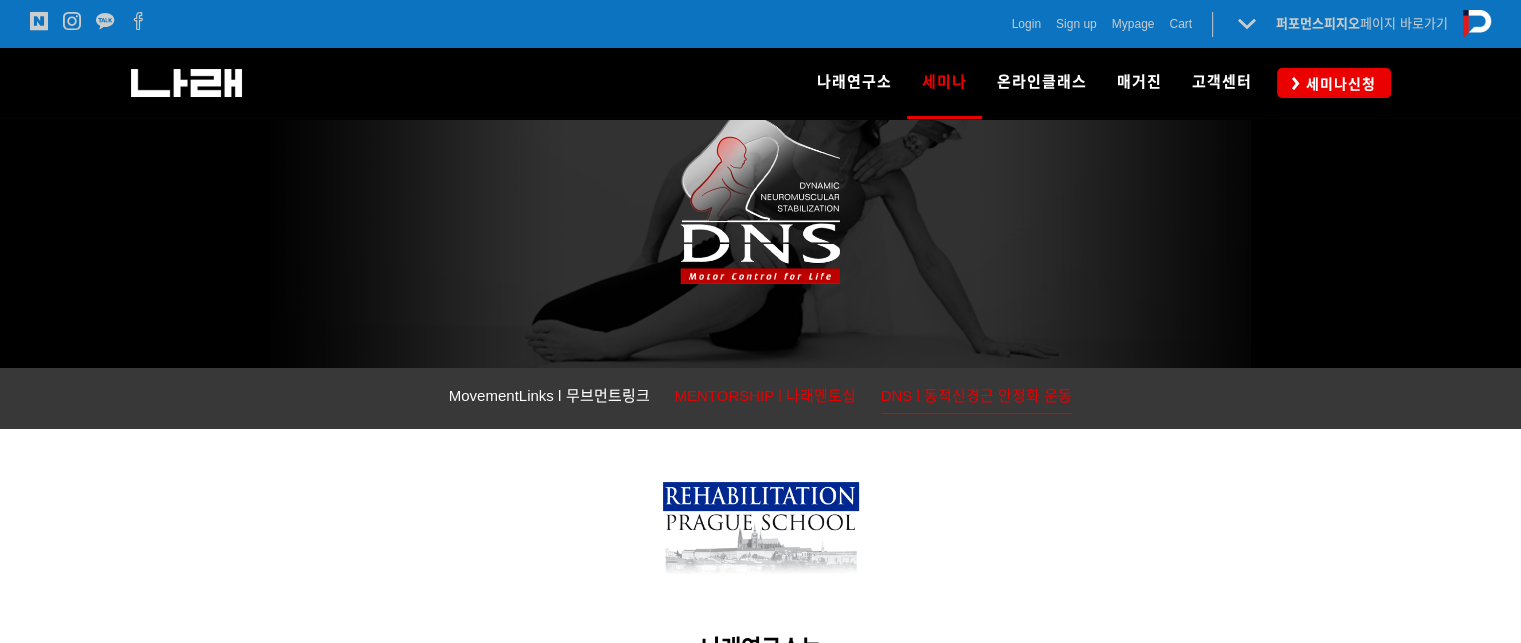 click on "MENTORSHIP l 나래멘토십" at bounding box center [764, 395] 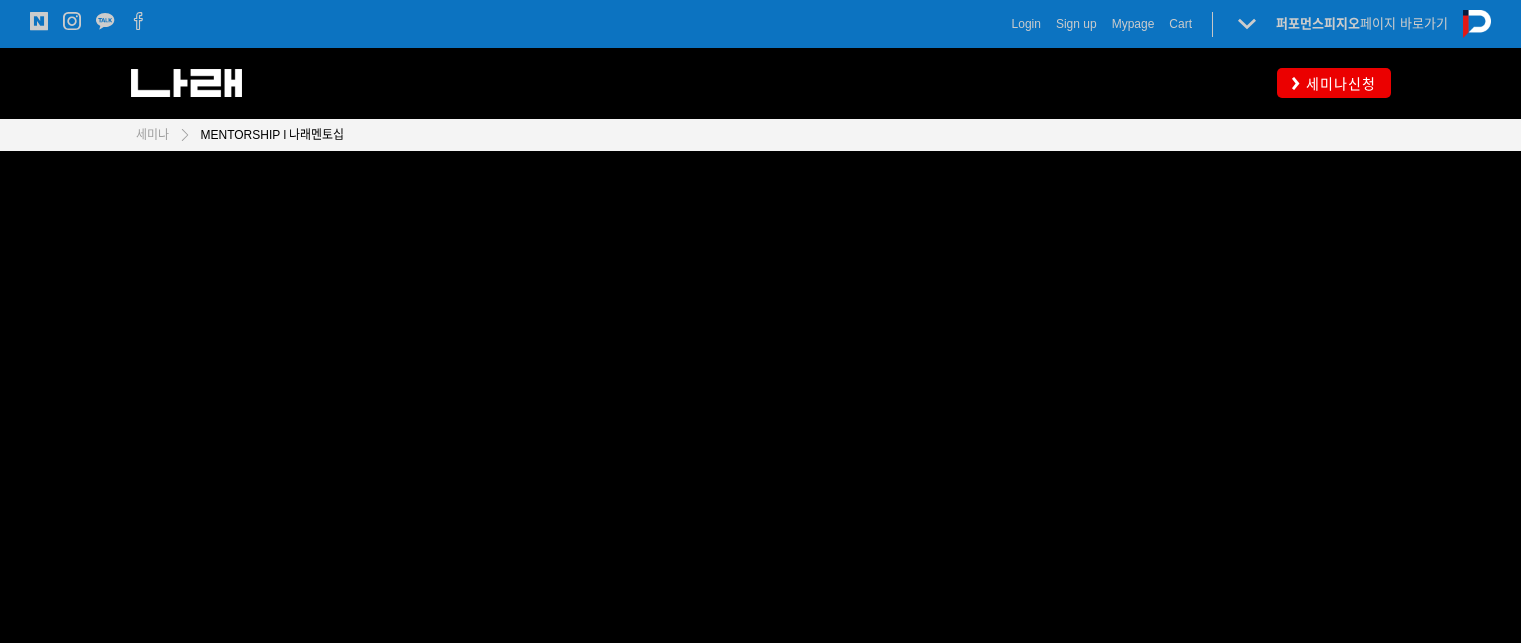scroll, scrollTop: 0, scrollLeft: 0, axis: both 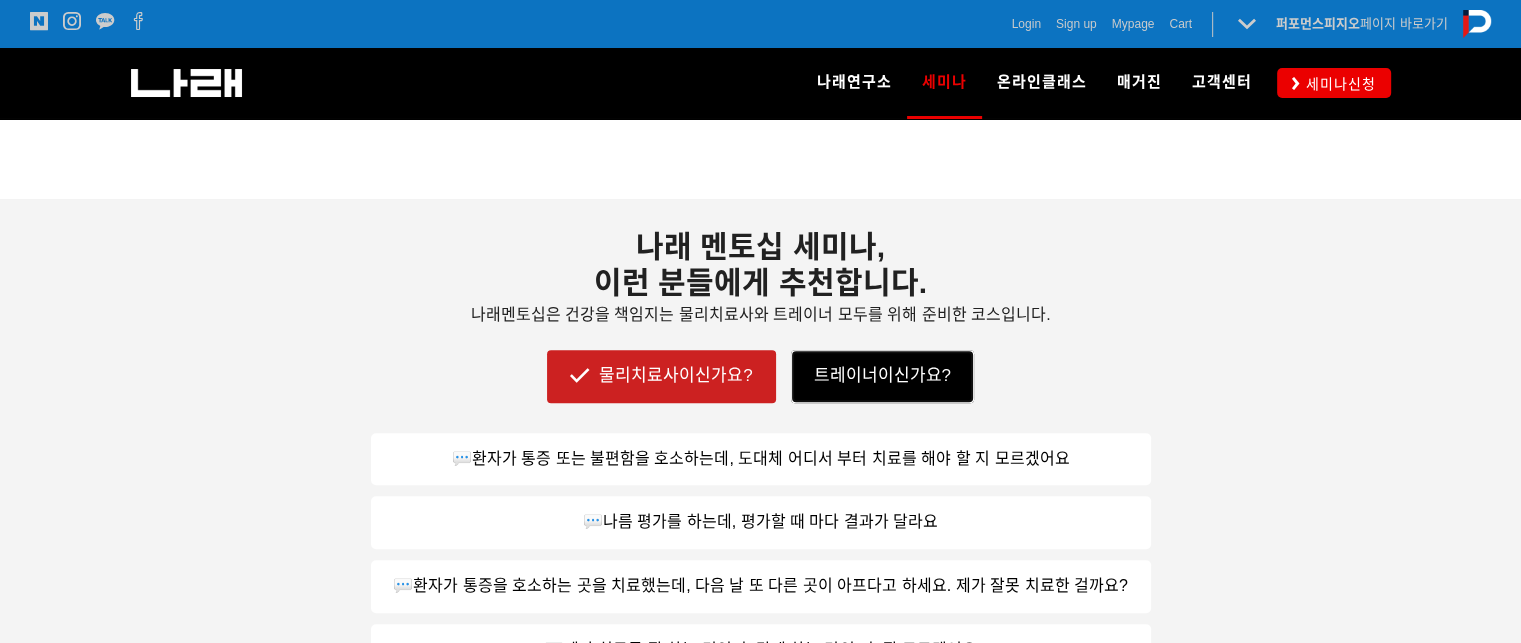 click on "트레이너이신가요?" at bounding box center (882, 376) 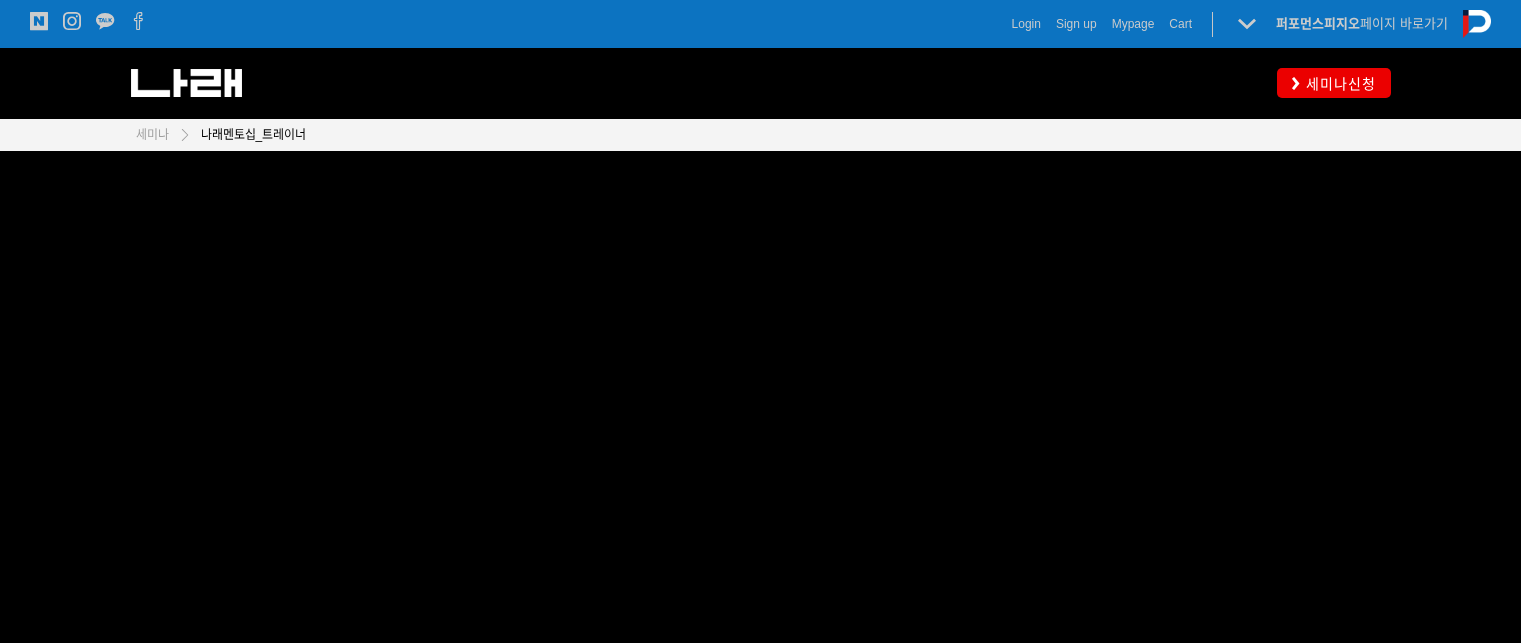 scroll, scrollTop: 694, scrollLeft: 0, axis: vertical 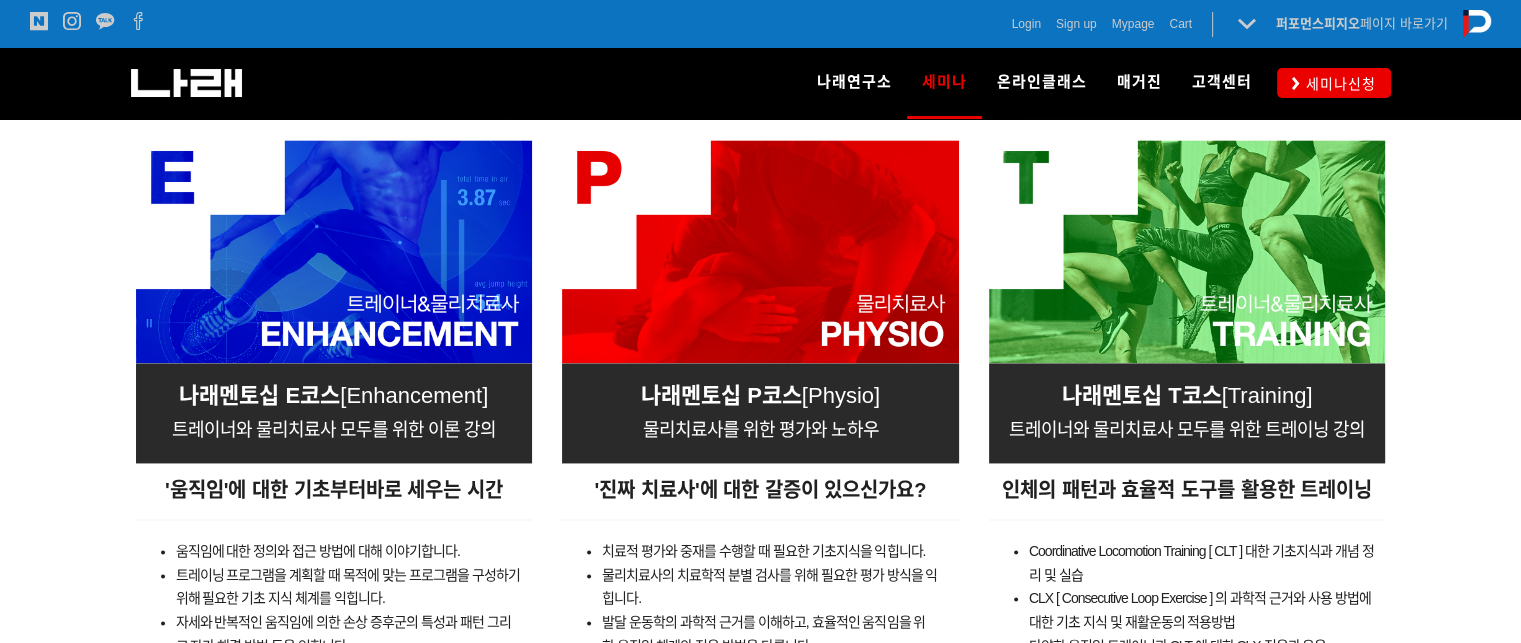 click at bounding box center (1187, 251) 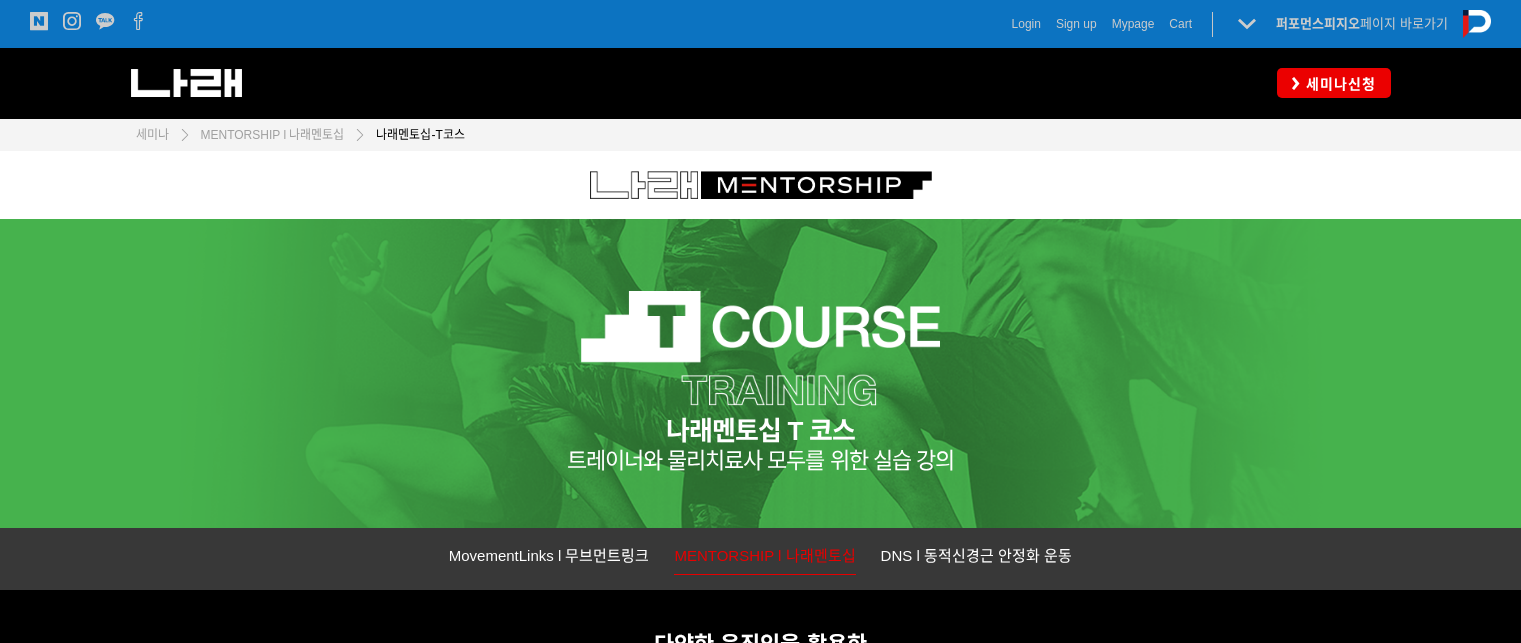scroll, scrollTop: 0, scrollLeft: 0, axis: both 